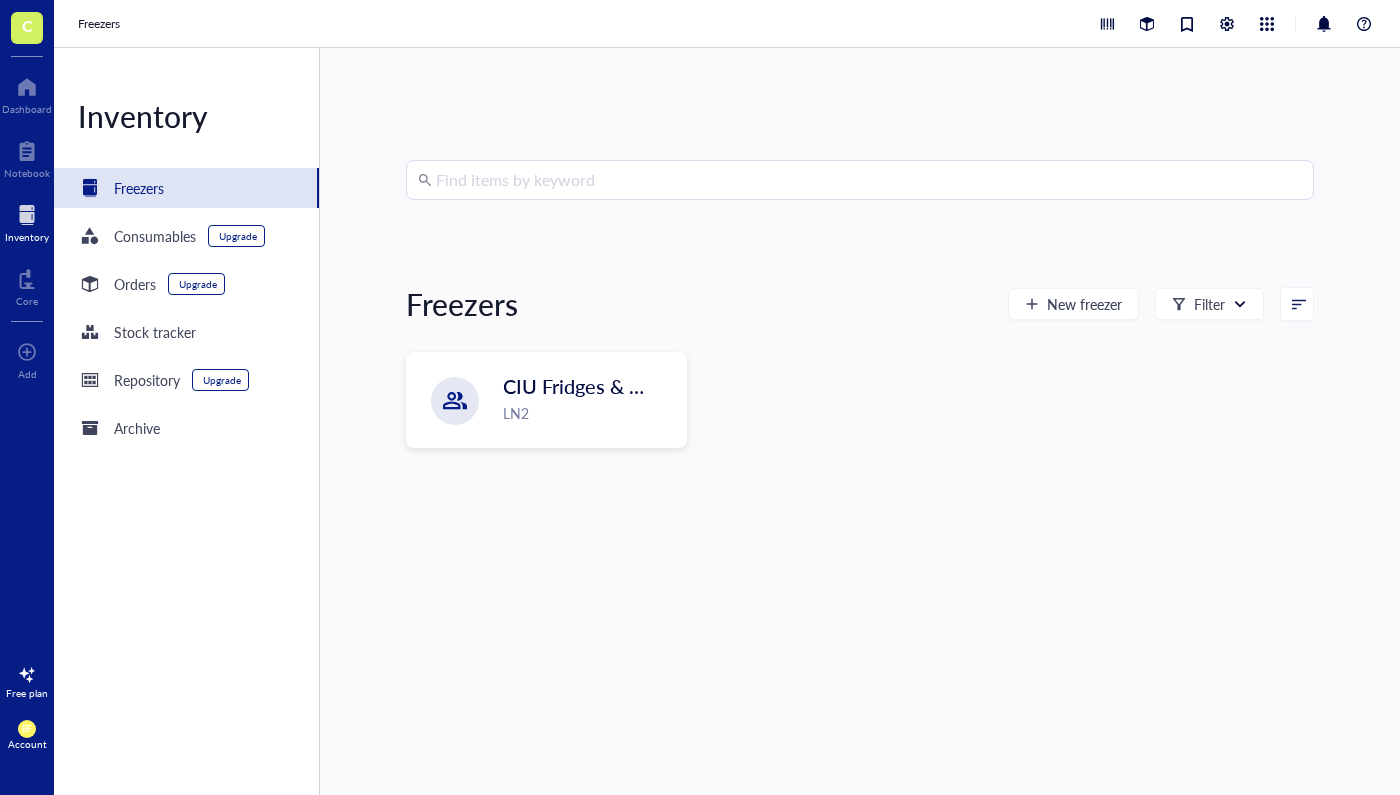 scroll, scrollTop: 0, scrollLeft: 0, axis: both 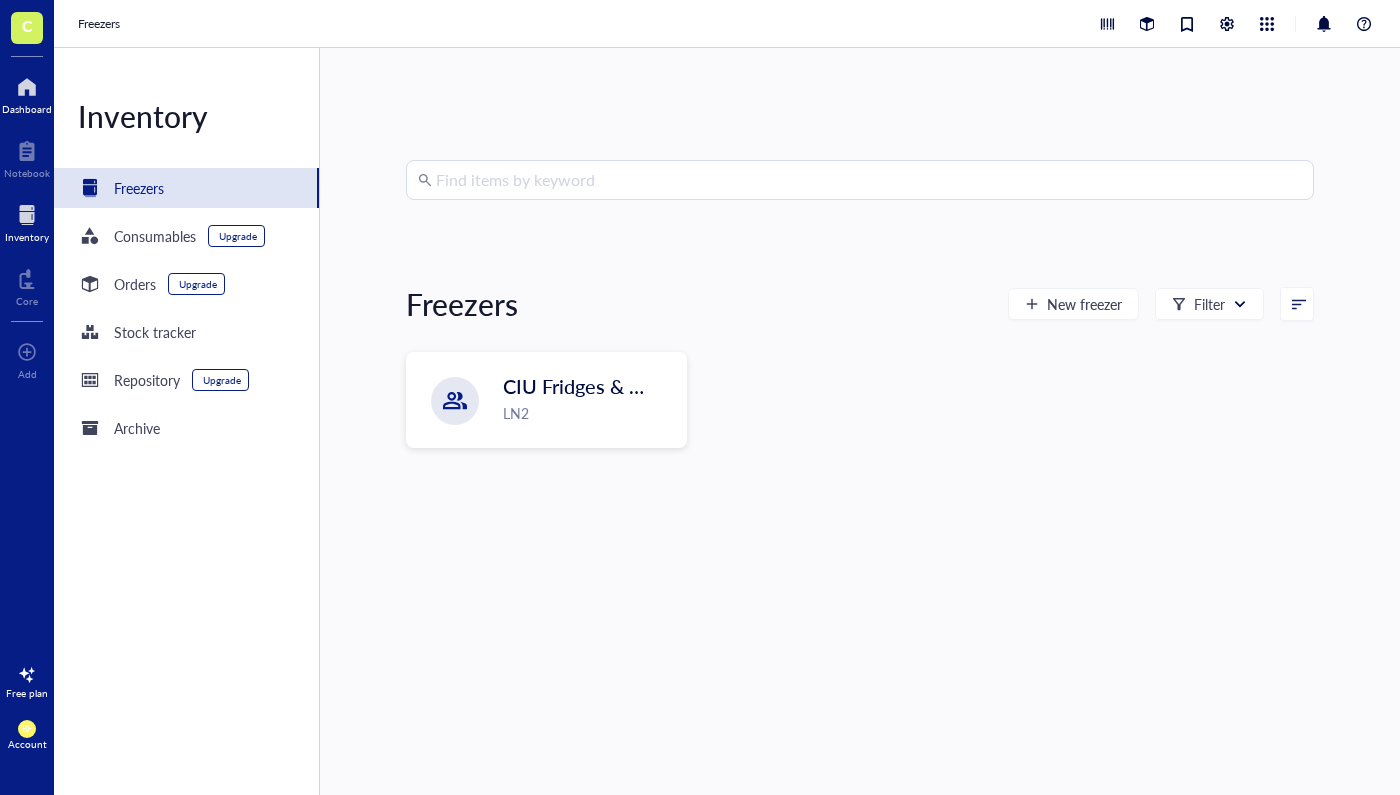 click on "Dashboard" at bounding box center [27, 109] 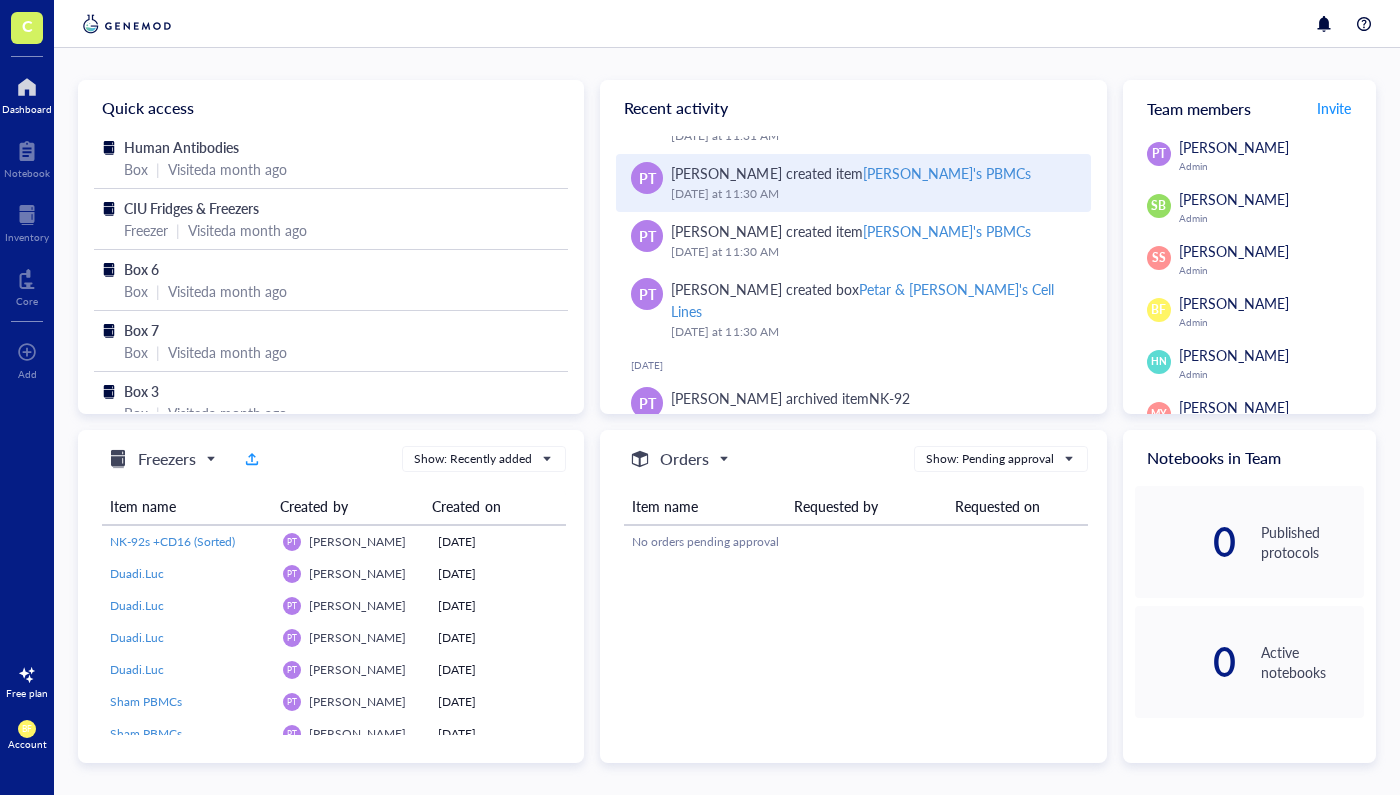 scroll, scrollTop: 1468, scrollLeft: 0, axis: vertical 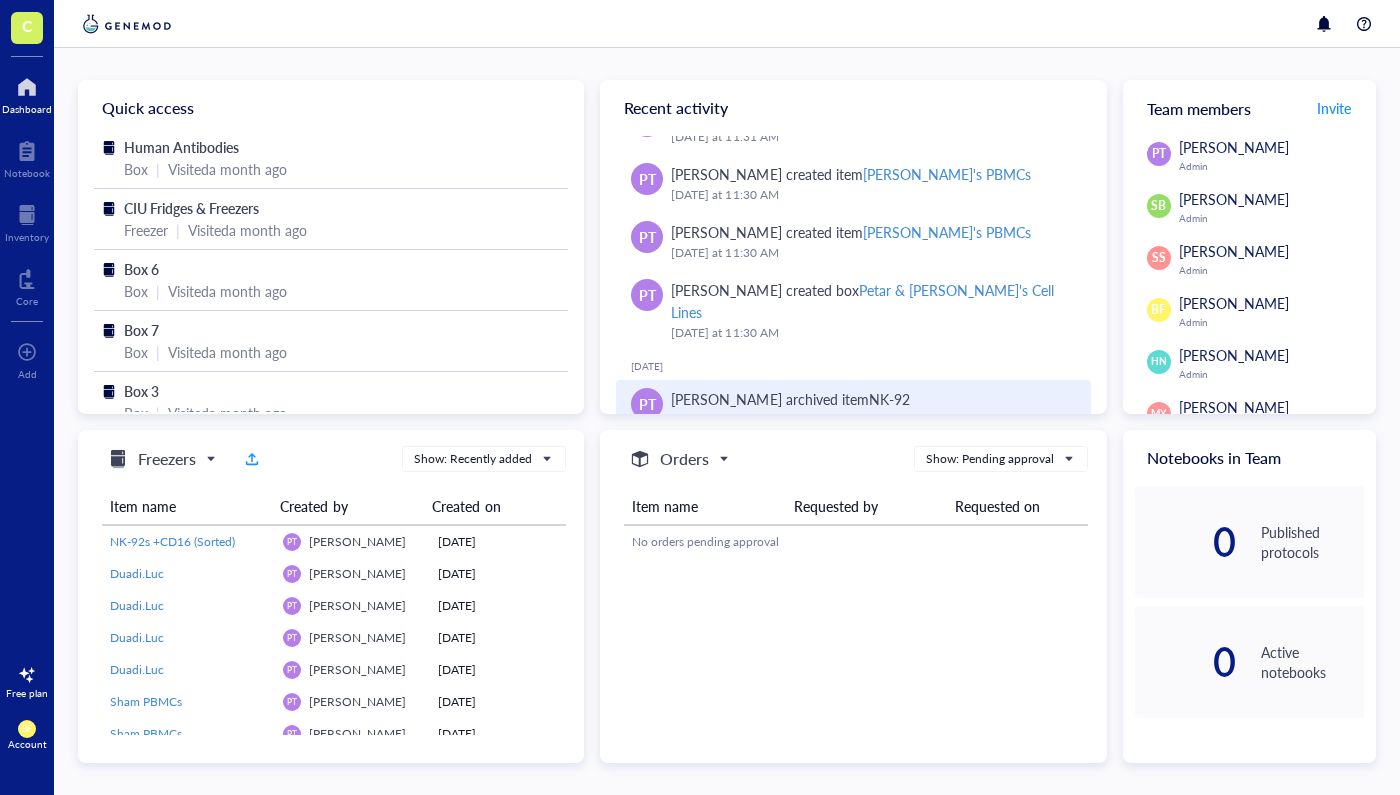 click on "[PERSON_NAME] archived item  NK-92" at bounding box center [790, 399] 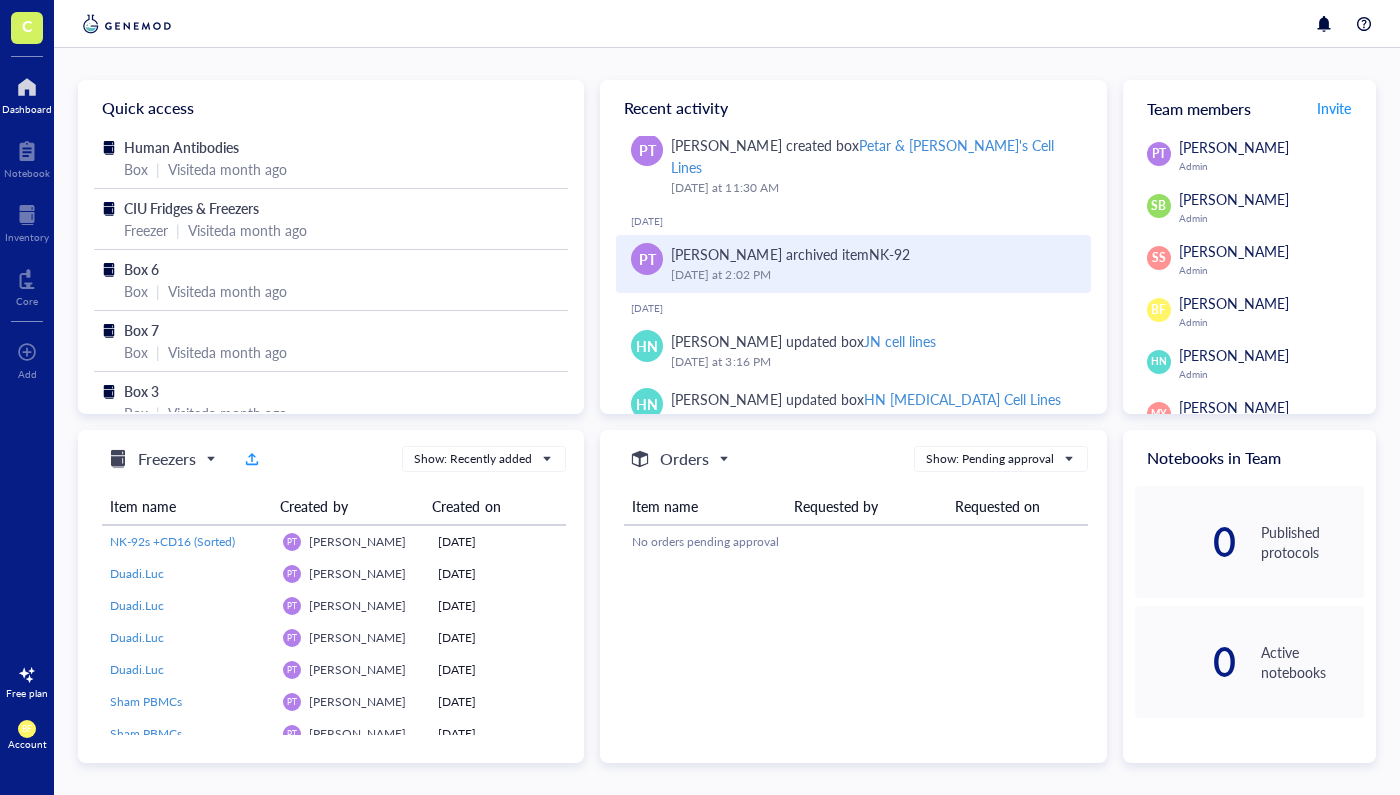 scroll, scrollTop: 1616, scrollLeft: 0, axis: vertical 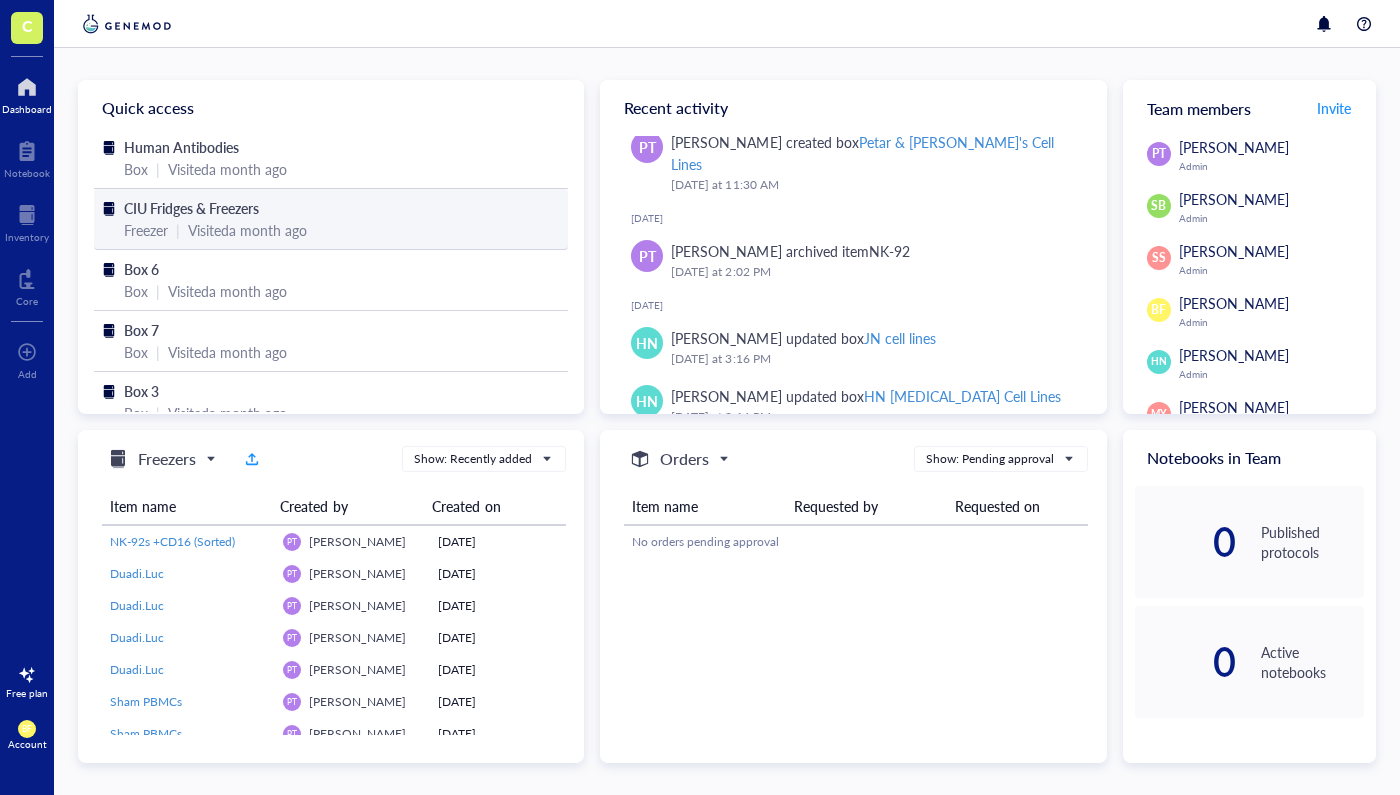click on "CIU Fridges & Freezers" at bounding box center (191, 208) 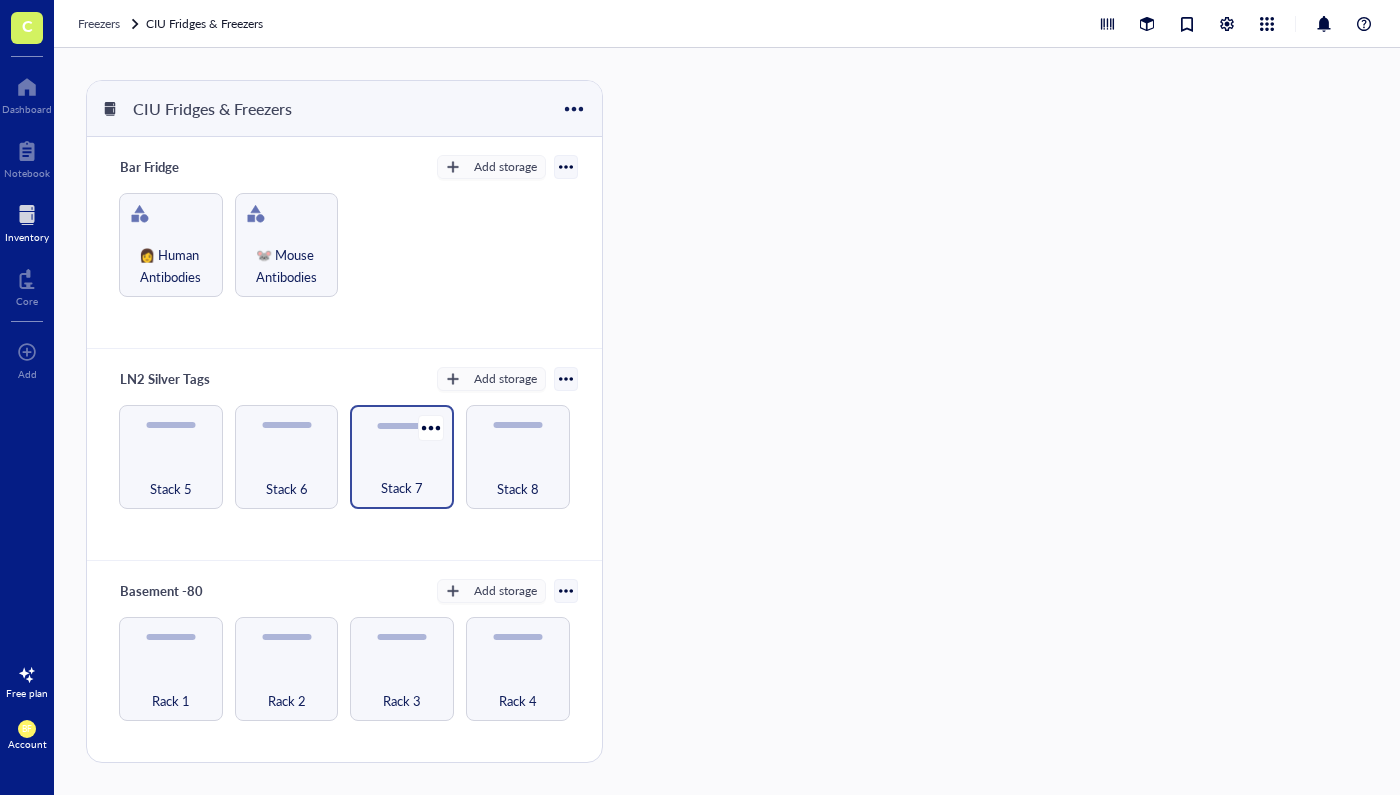 click on "Stack 7" at bounding box center [402, 488] 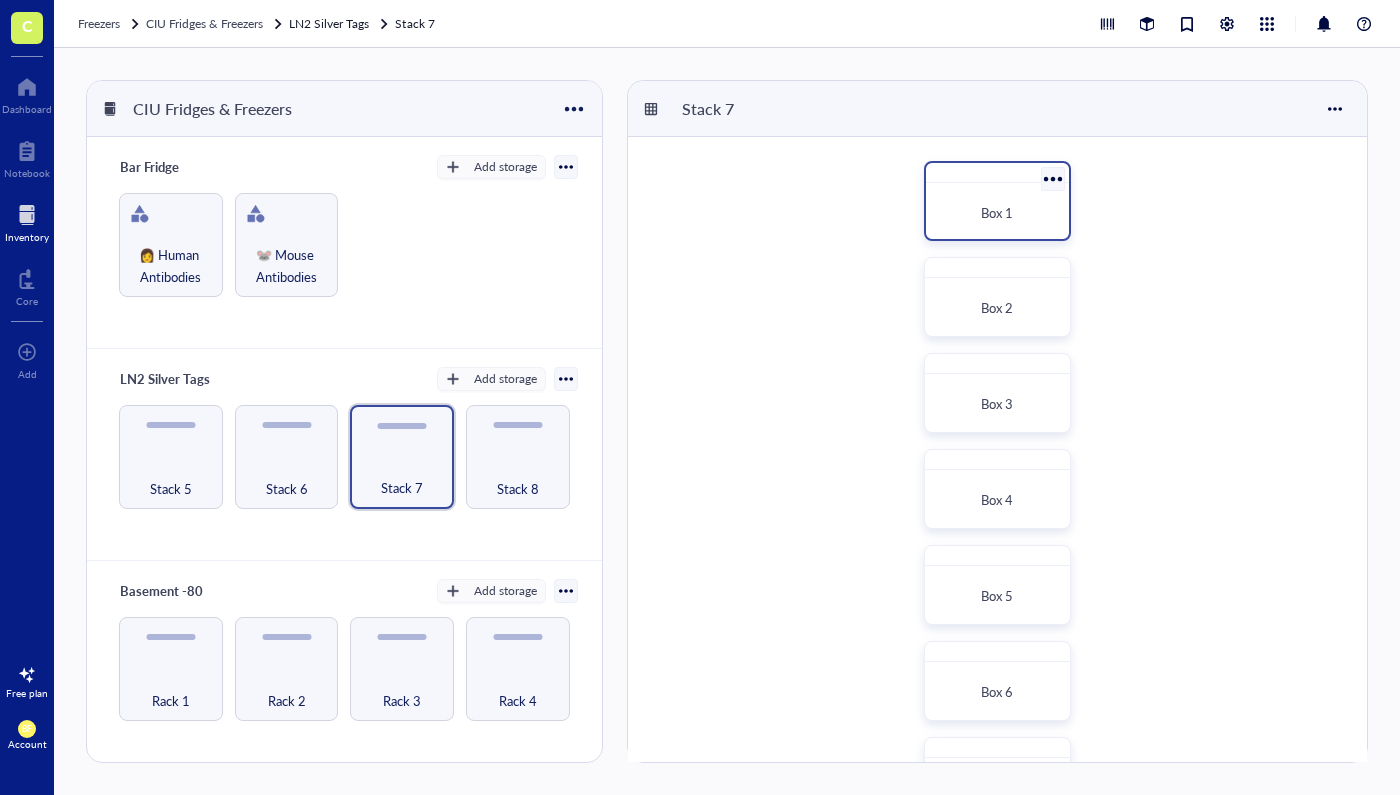 click on "Box 1" at bounding box center [997, 213] 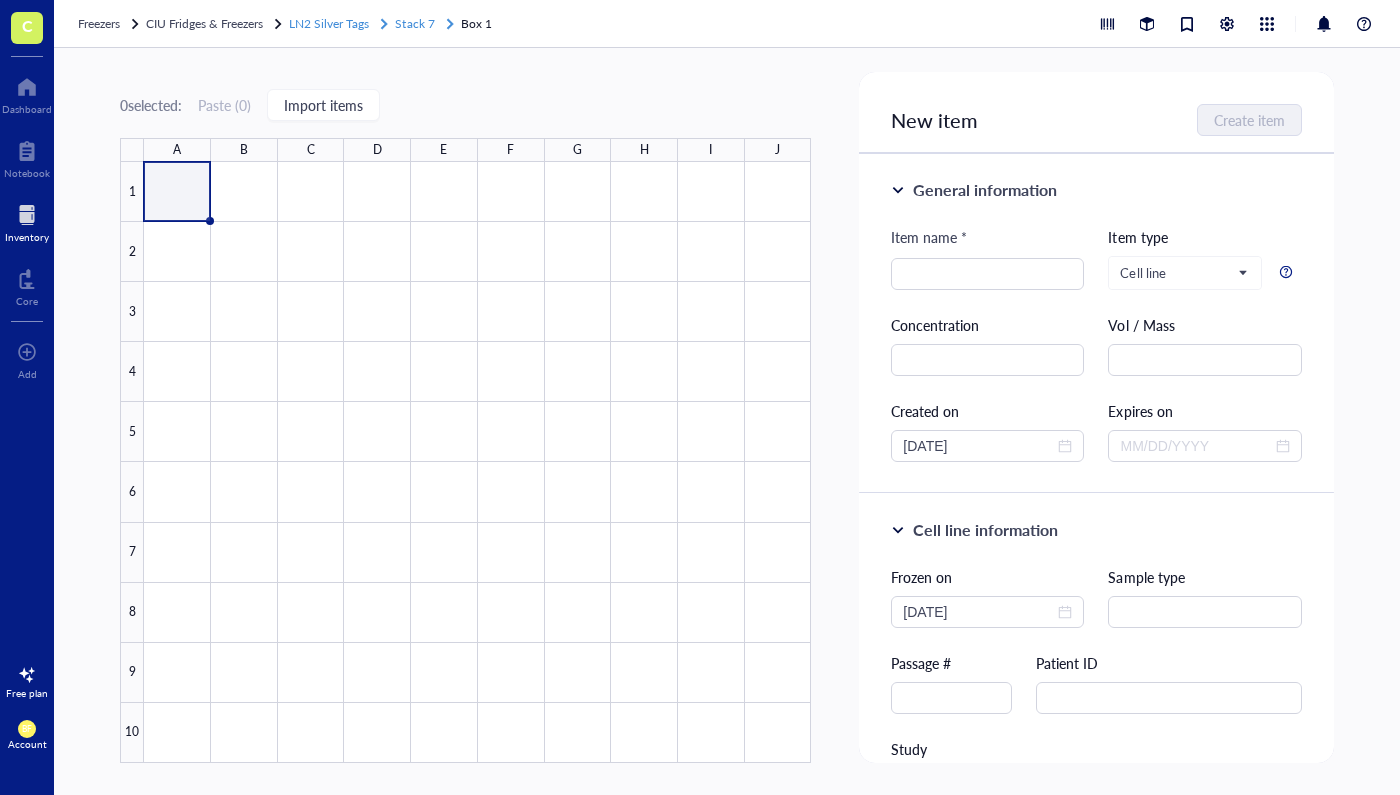 click on "Stack 7" at bounding box center (414, 23) 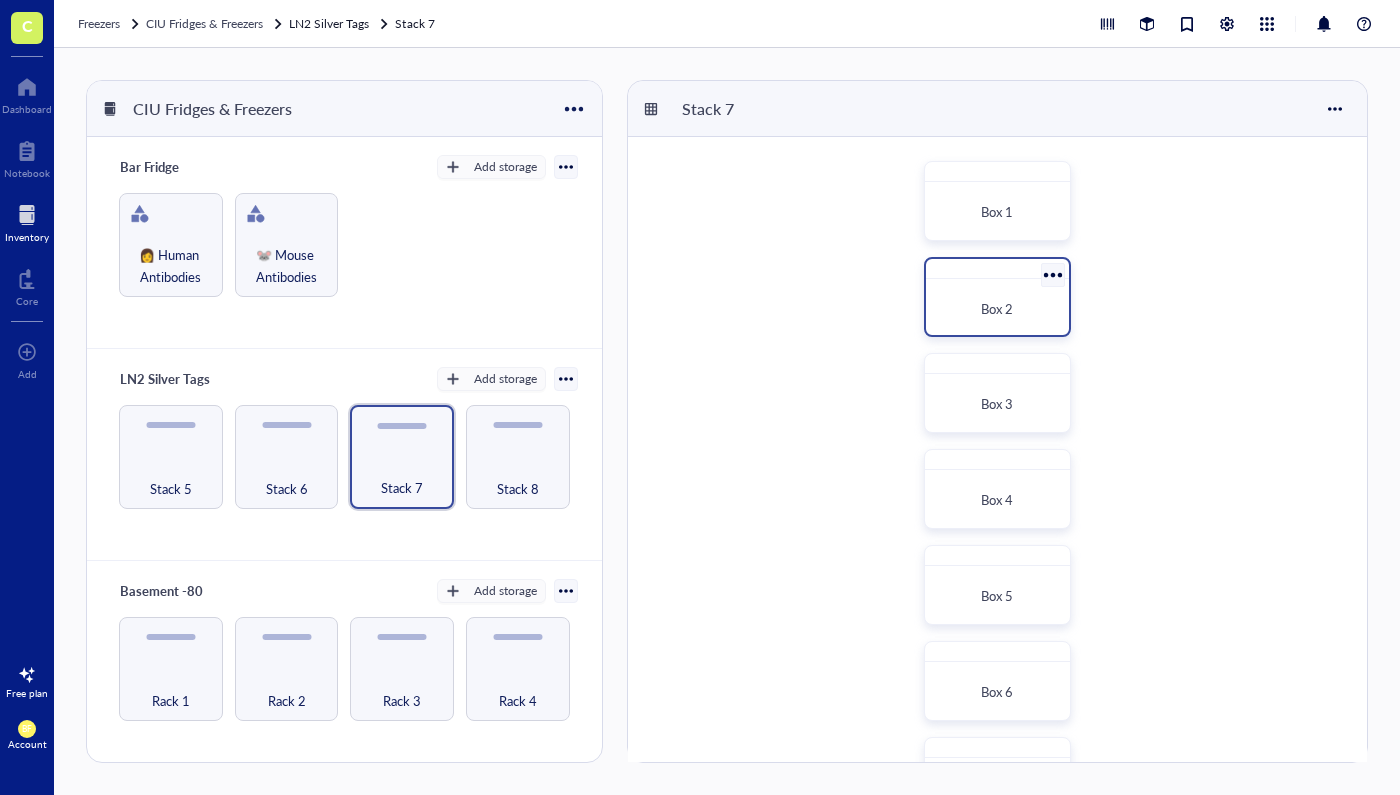 click on "Box 2" at bounding box center [997, 309] 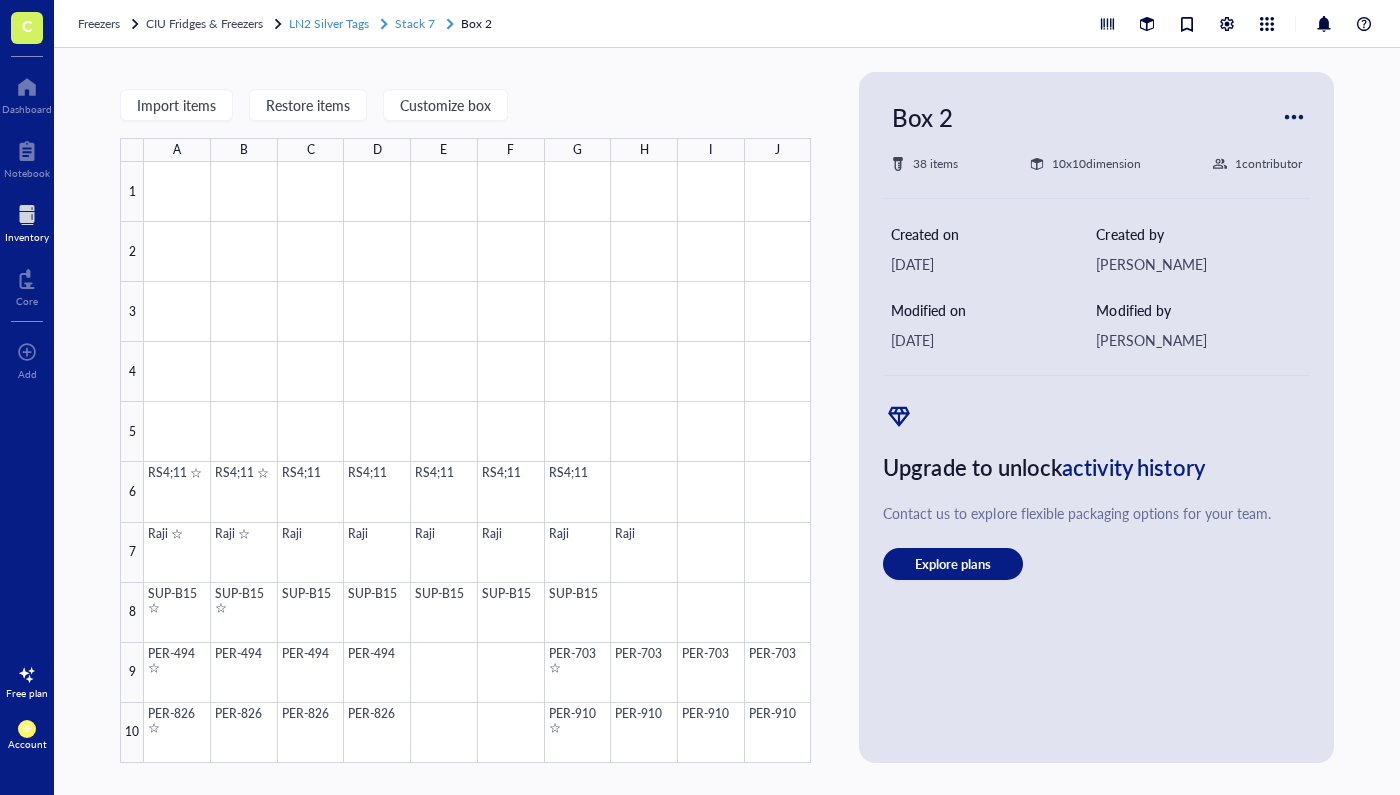 click on "Stack 7" at bounding box center [414, 23] 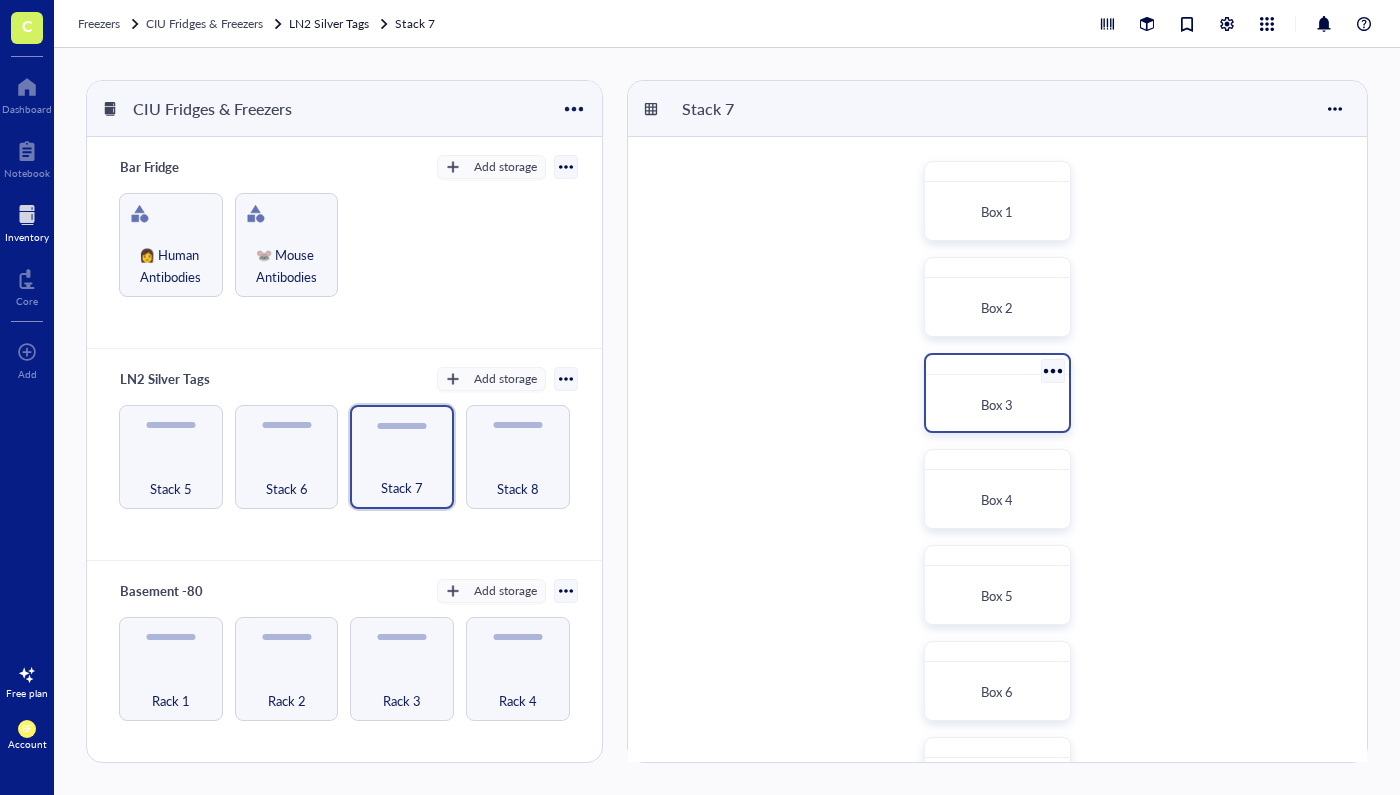 click on "Box 3" at bounding box center [997, 393] 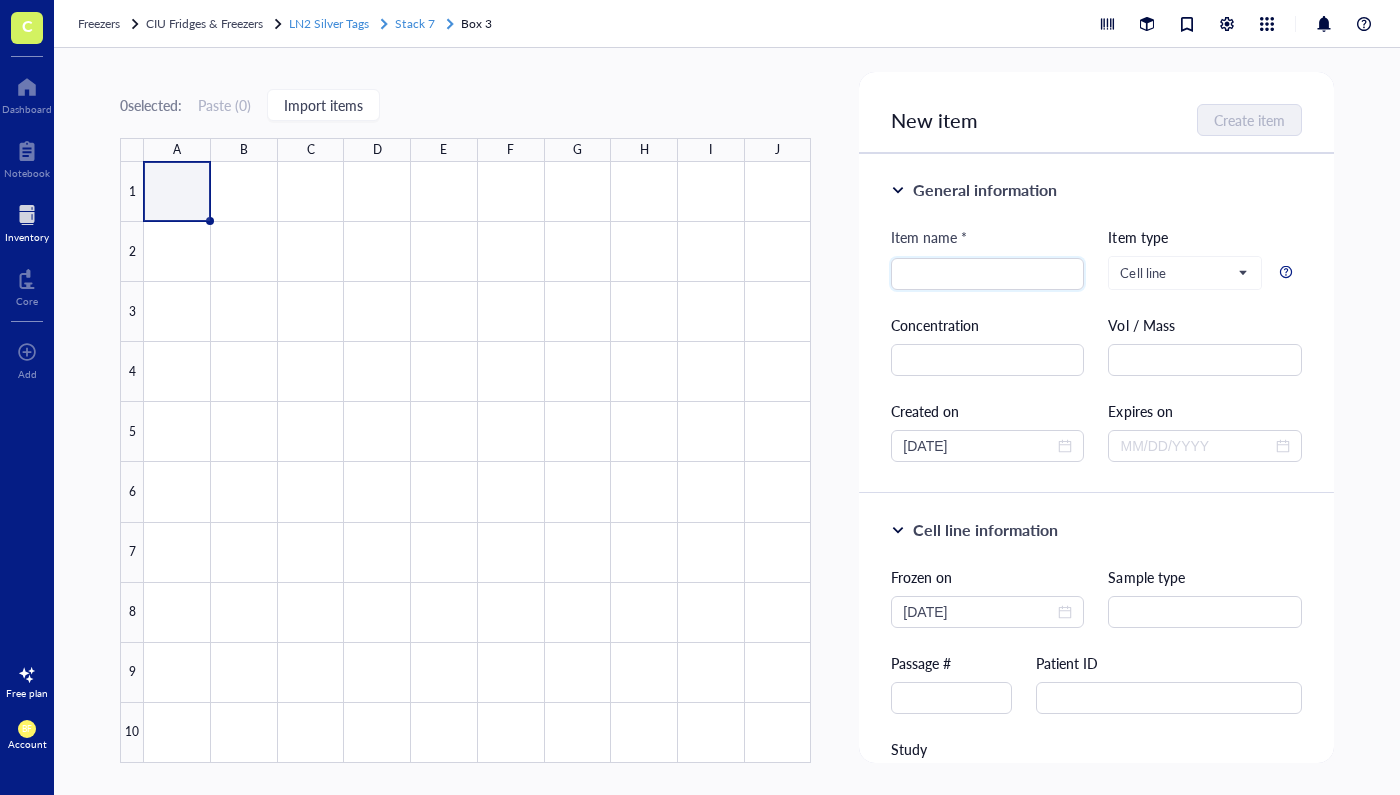 click on "Stack 7" at bounding box center [414, 23] 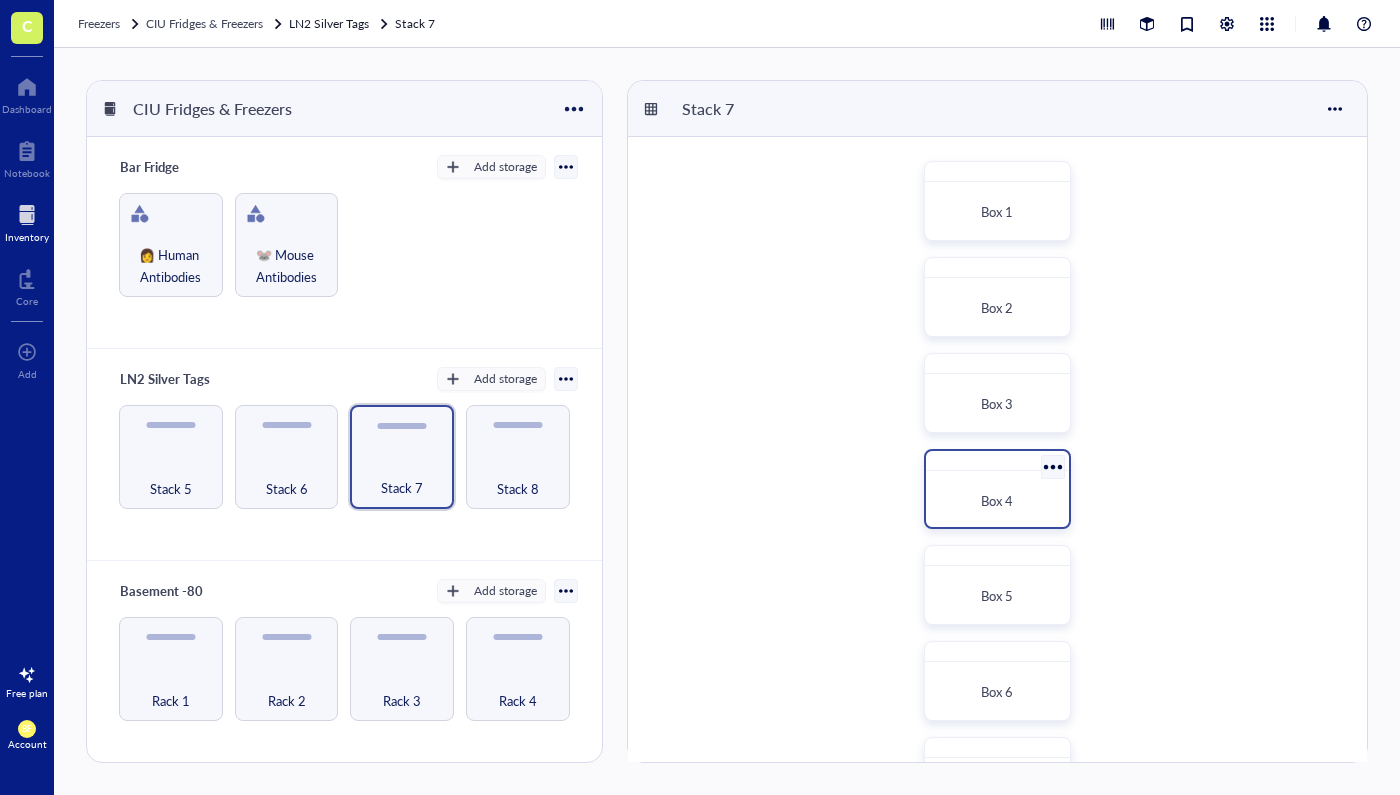 click on "Box 4" at bounding box center [997, 501] 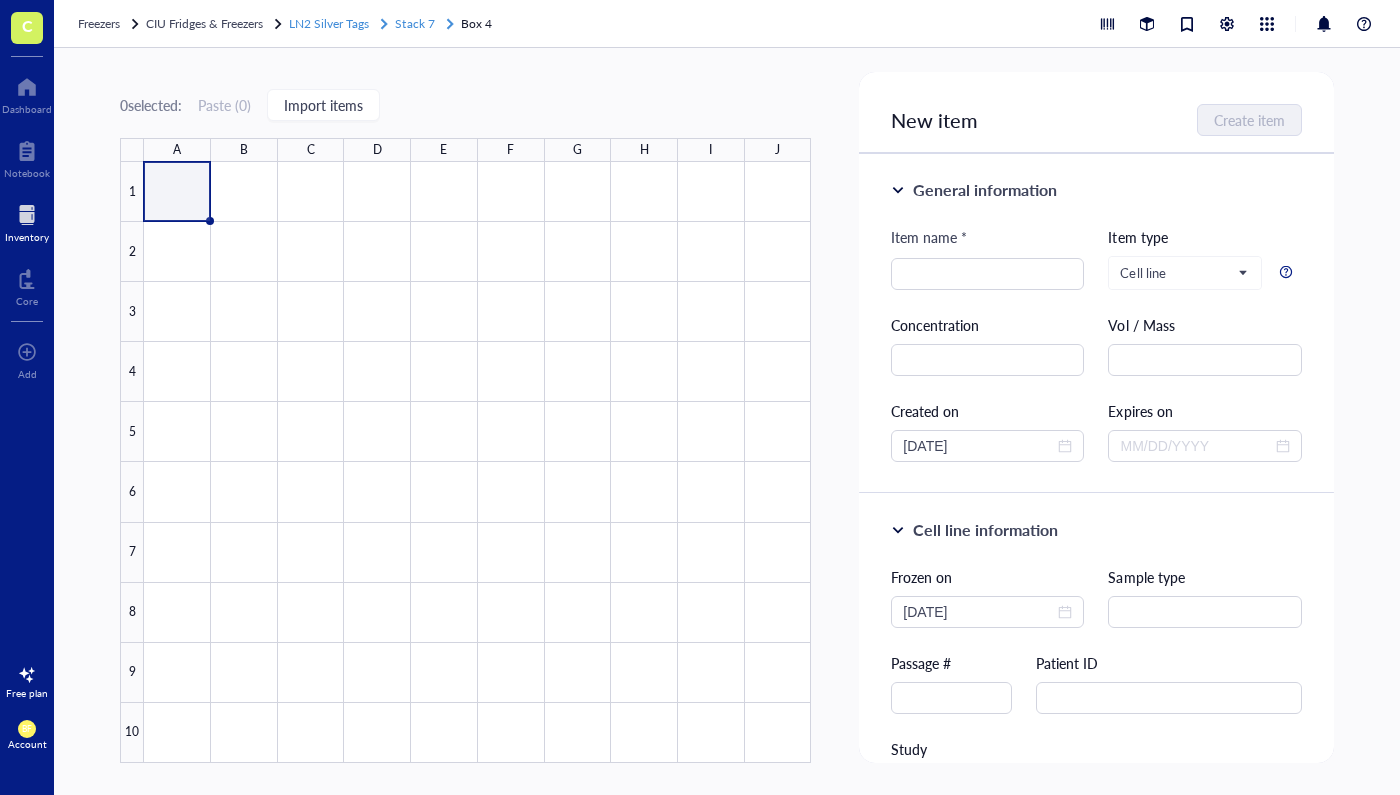 click on "Stack 7" at bounding box center (414, 23) 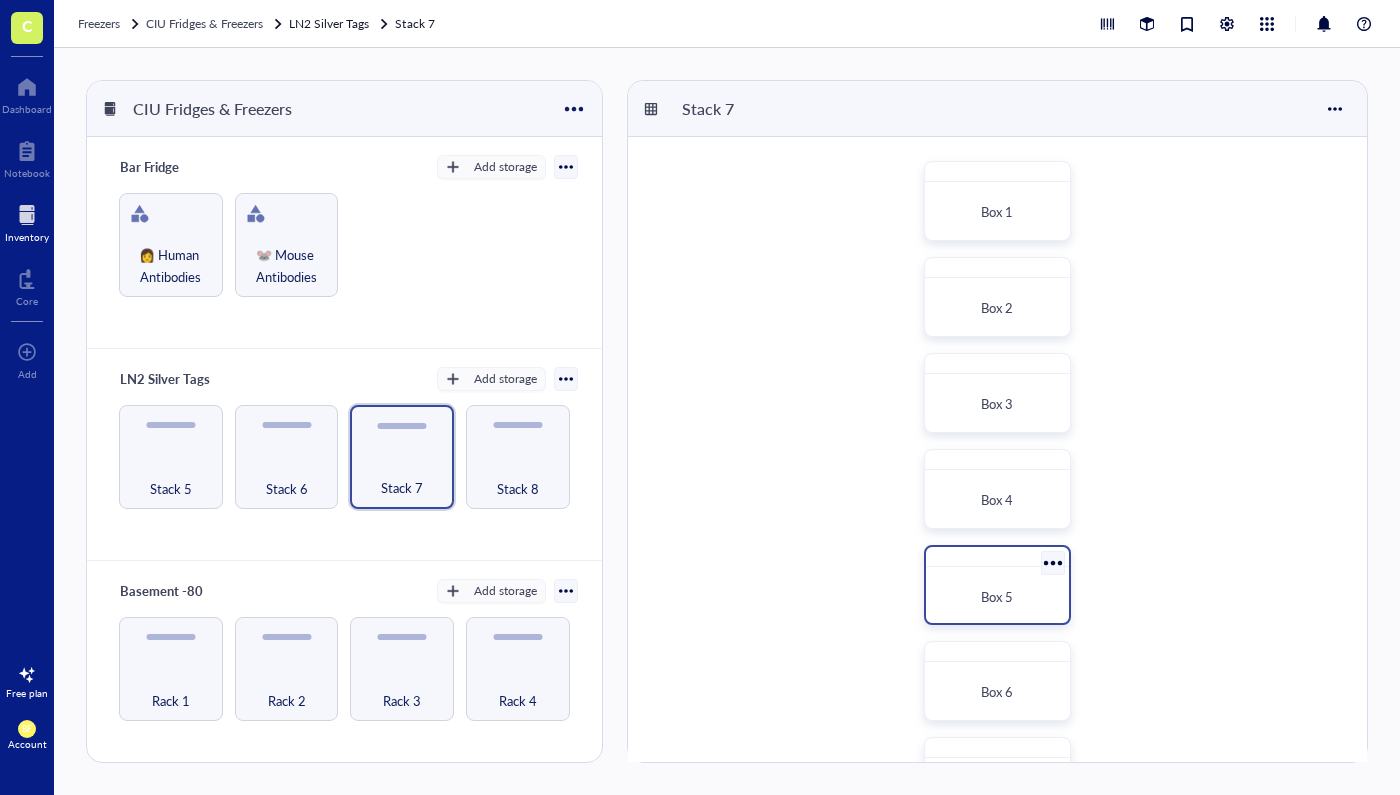click on "Box 5" at bounding box center (997, 597) 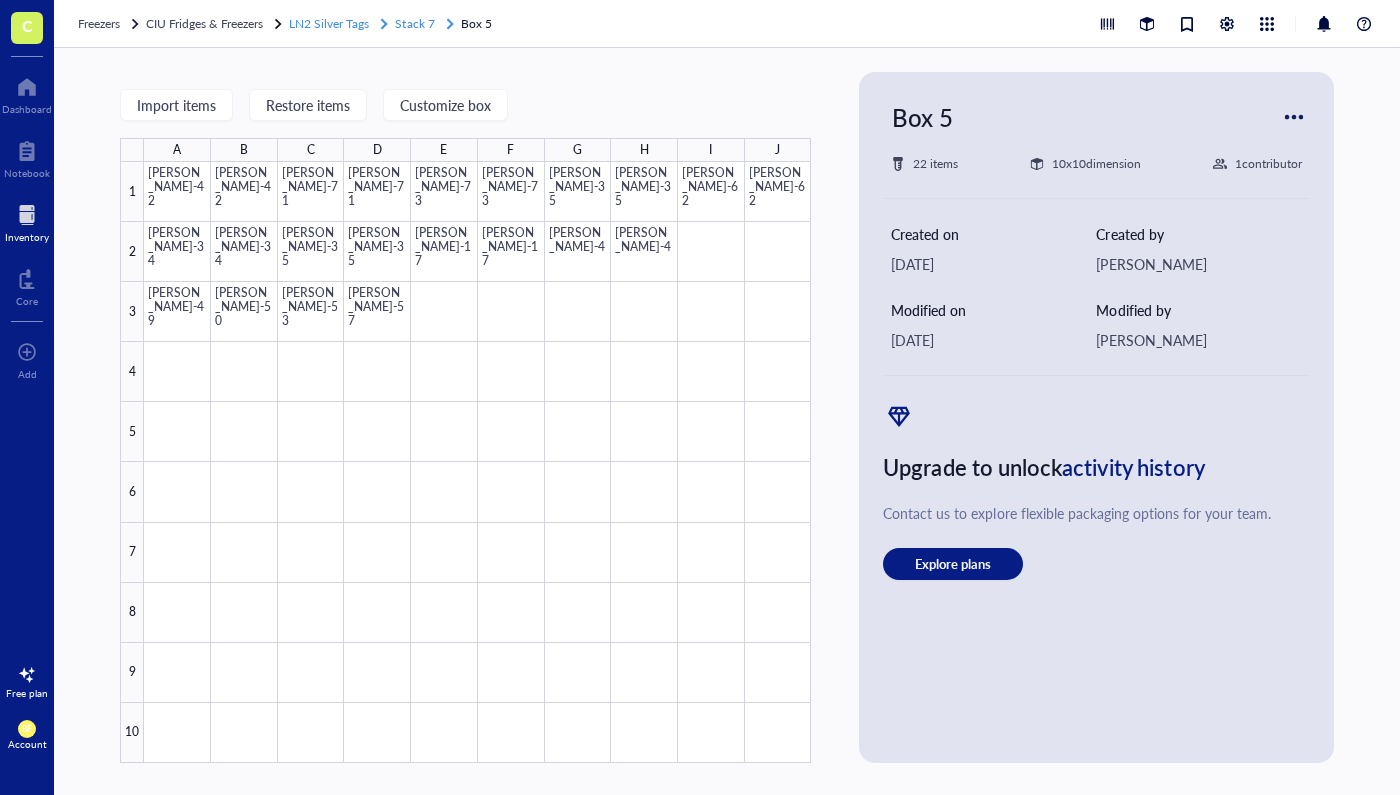 click on "Stack 7" at bounding box center [414, 23] 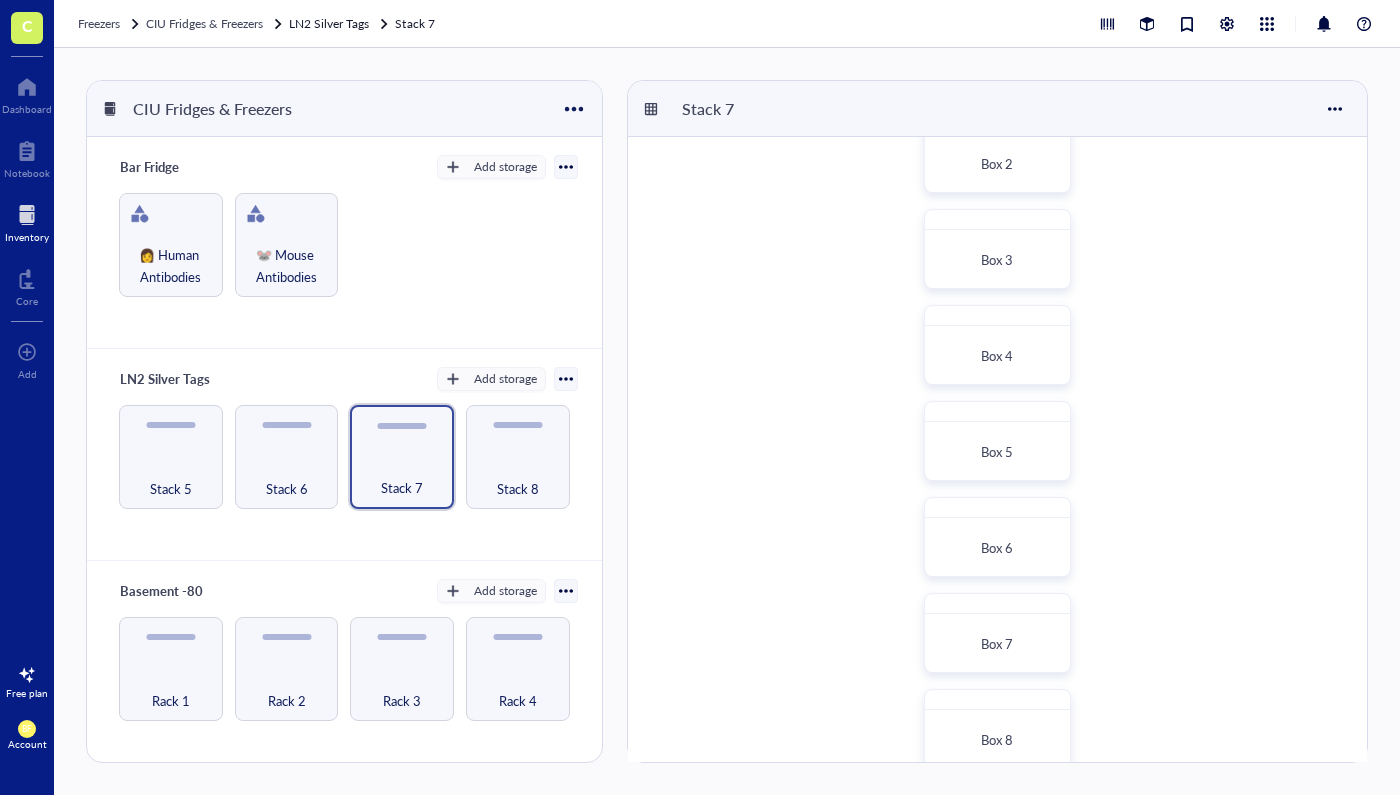 scroll, scrollTop: 144, scrollLeft: 0, axis: vertical 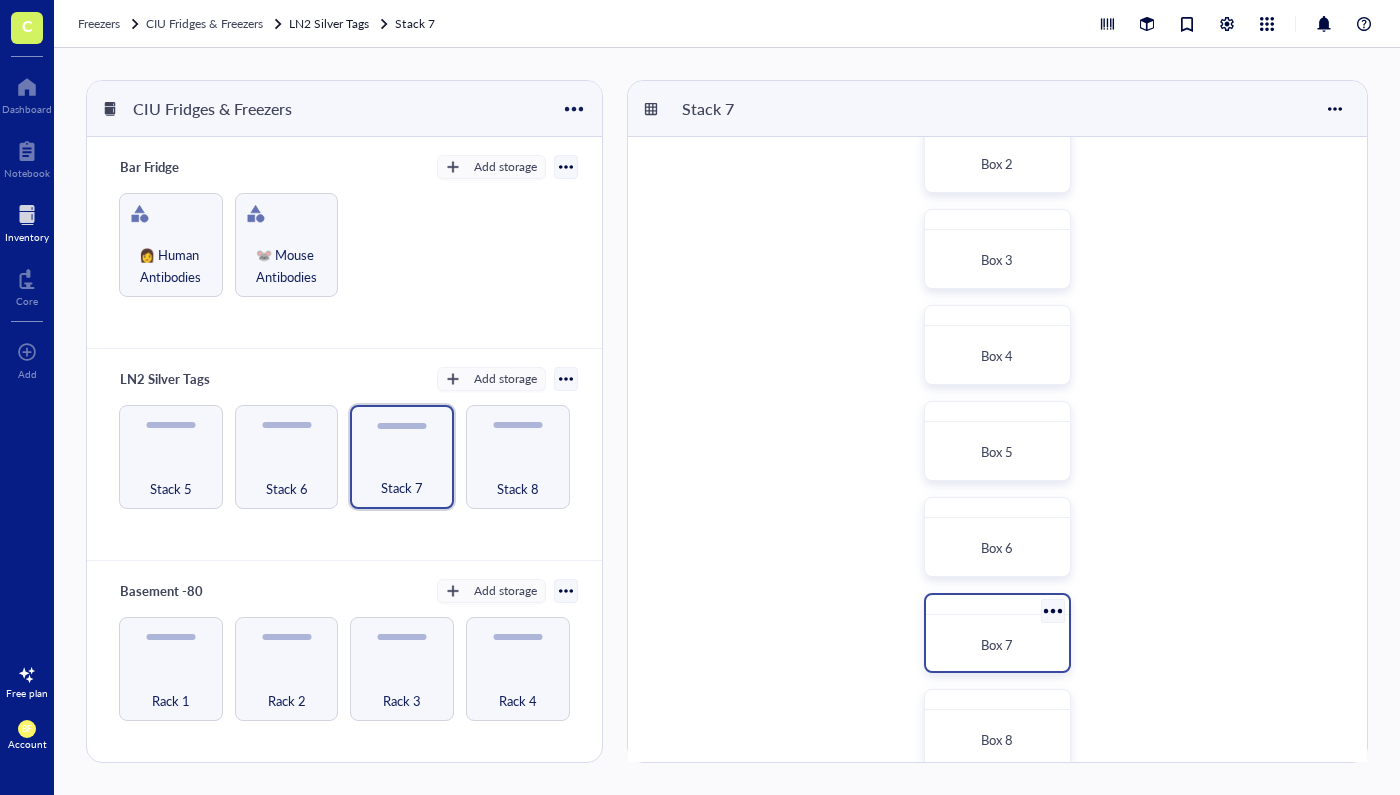 click on "Box 7" at bounding box center (997, 645) 